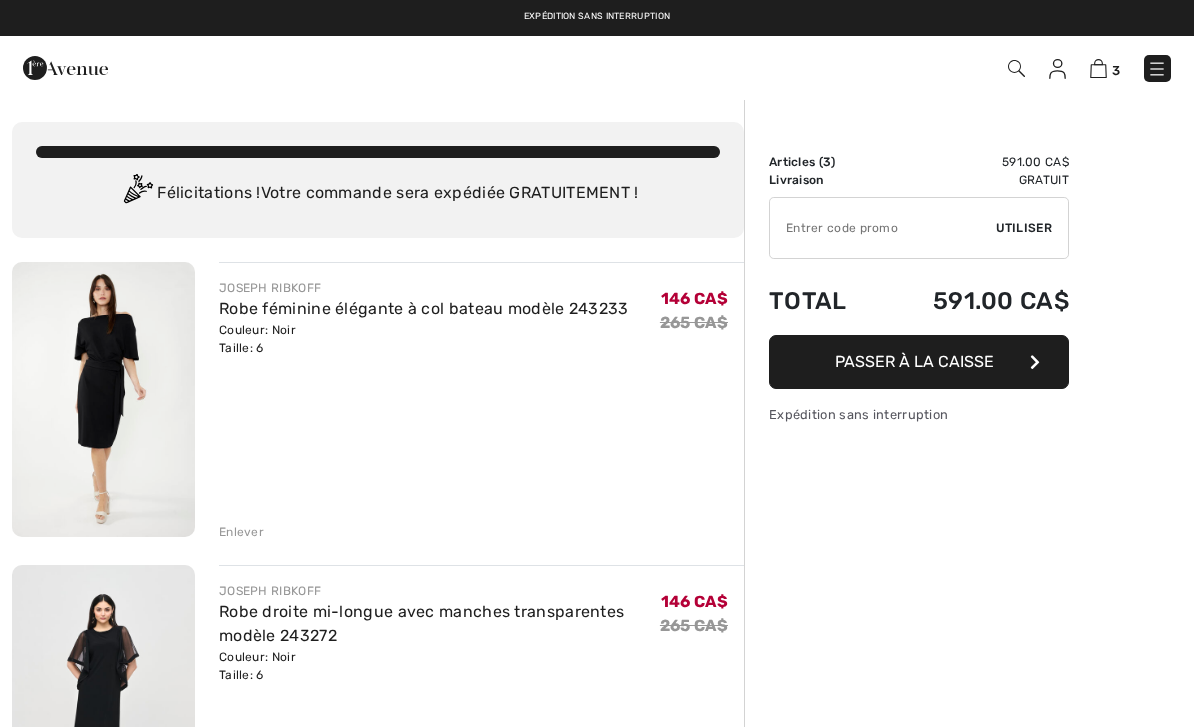 scroll, scrollTop: 0, scrollLeft: 0, axis: both 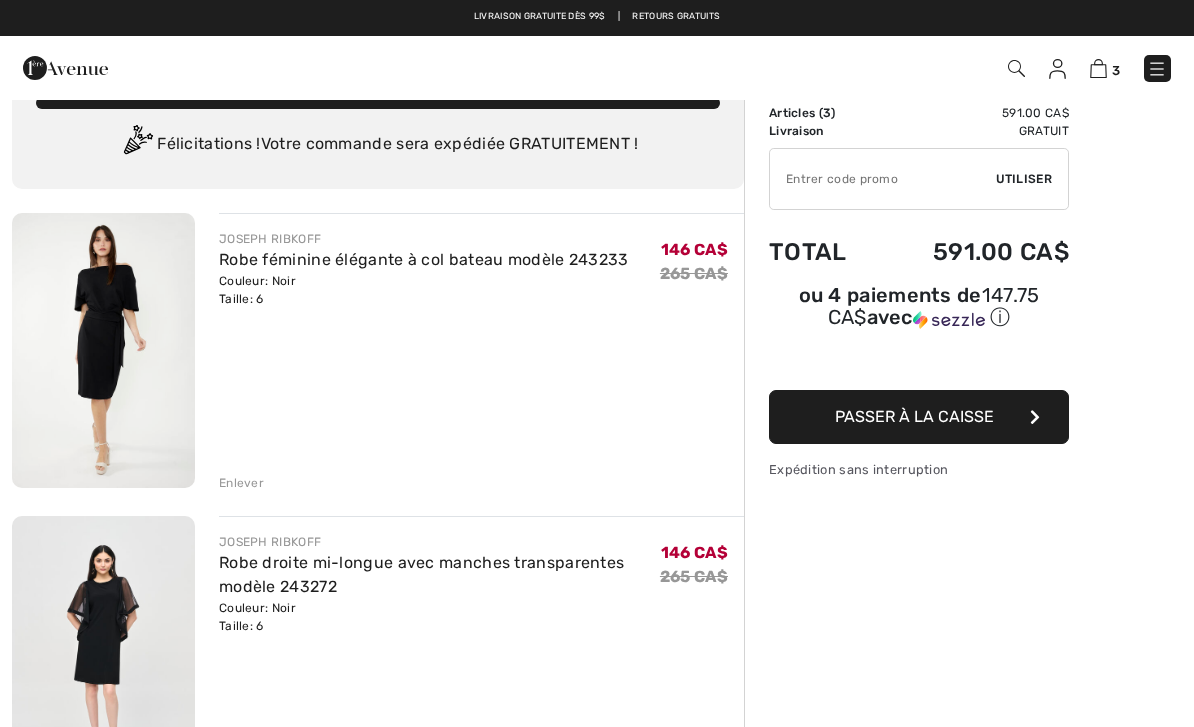 click at bounding box center [103, 350] 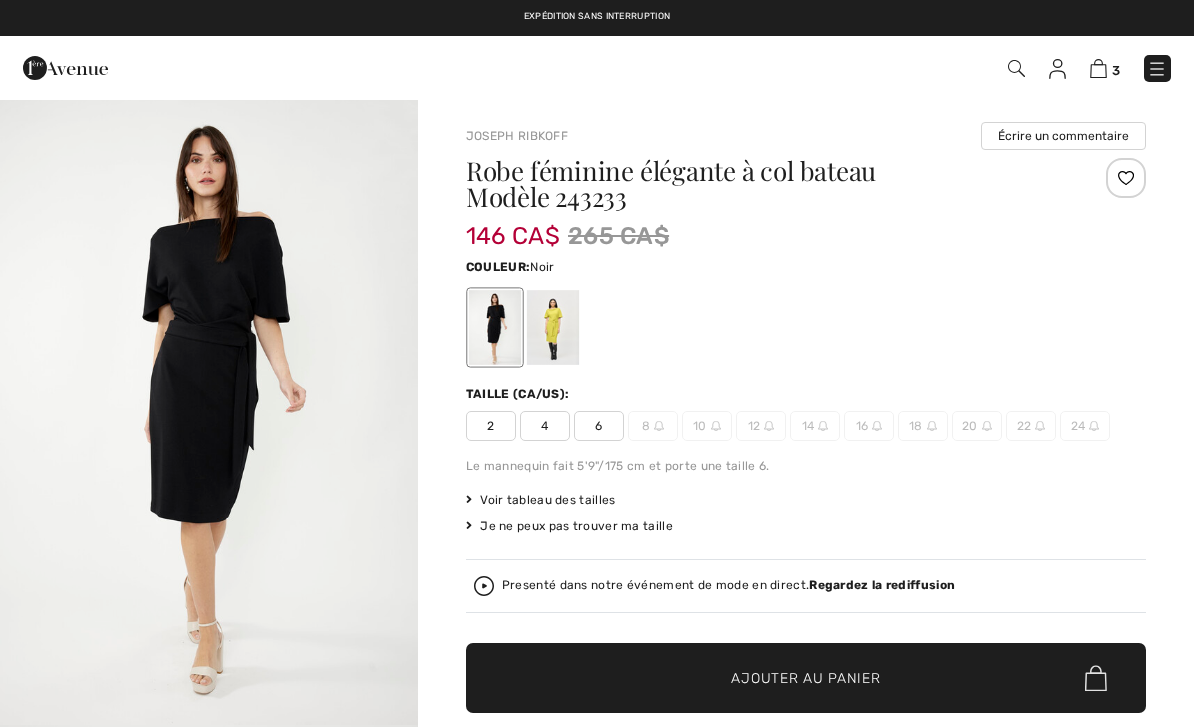 checkbox on "true" 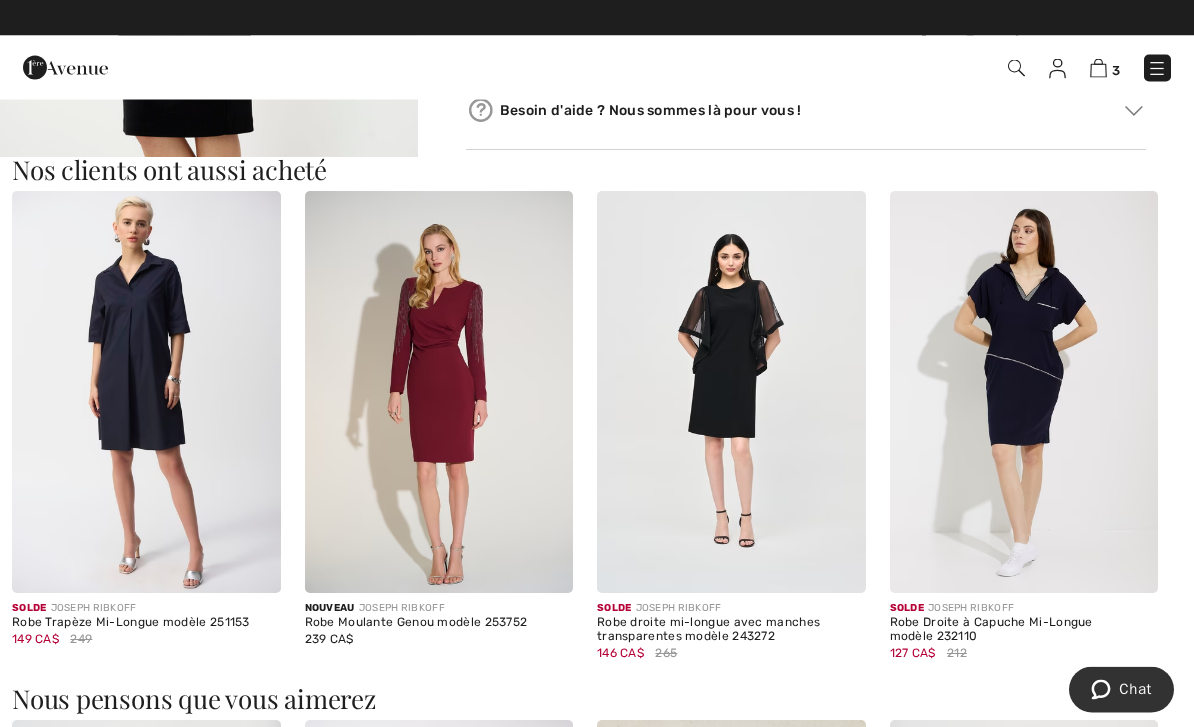 scroll, scrollTop: 1147, scrollLeft: 0, axis: vertical 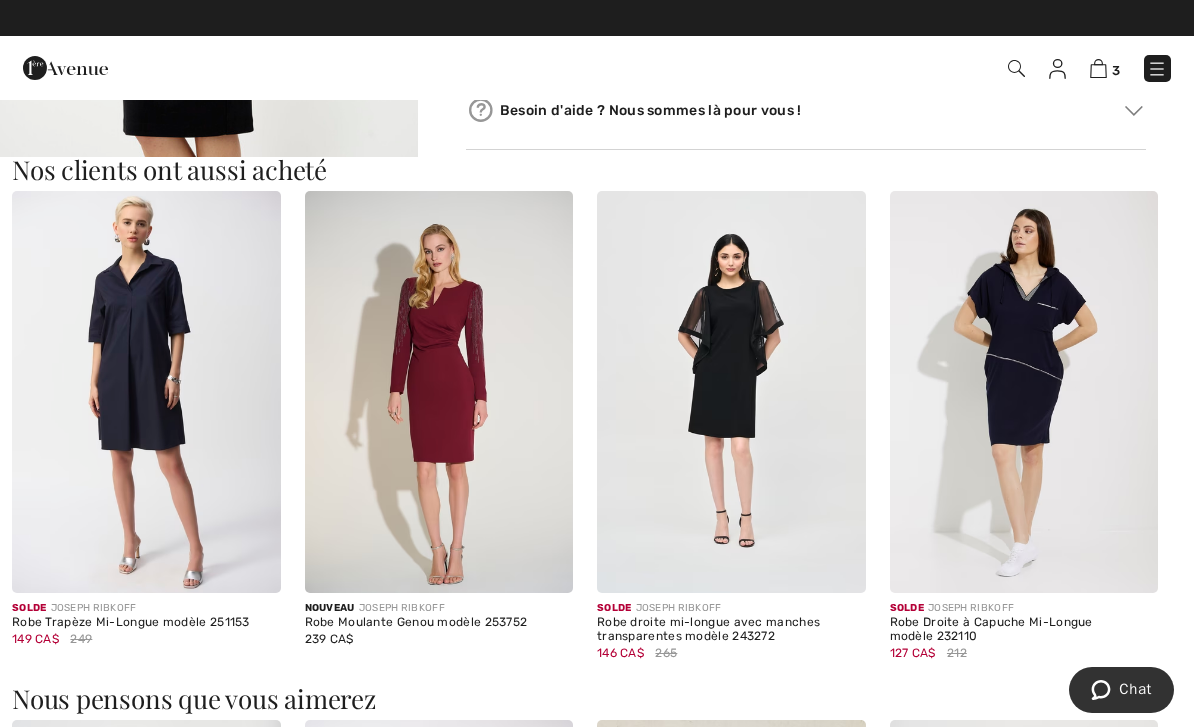 click at bounding box center [731, 392] 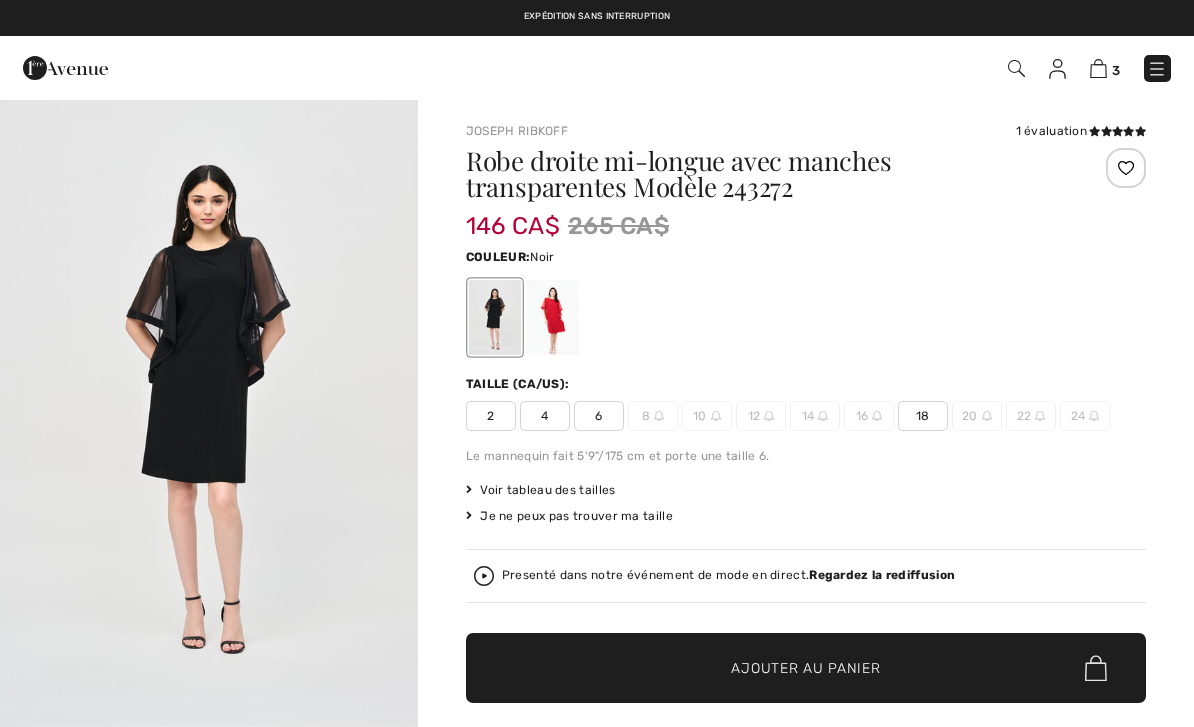 scroll, scrollTop: 0, scrollLeft: 0, axis: both 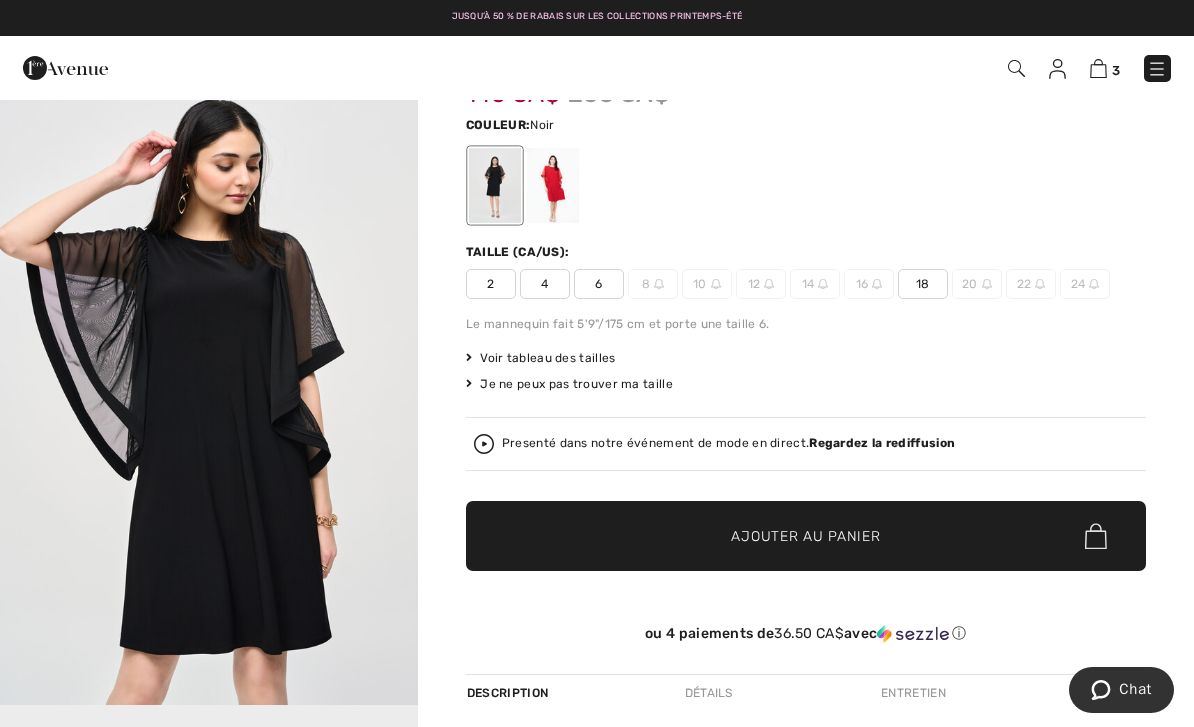 click at bounding box center (553, 185) 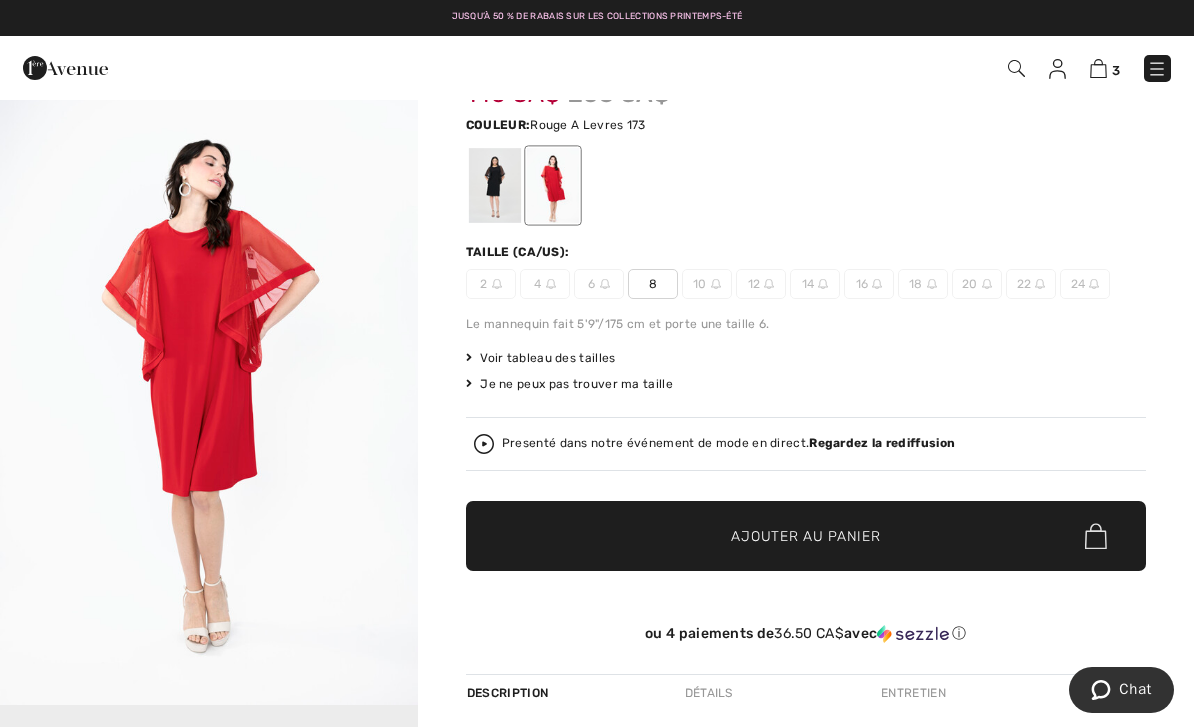scroll, scrollTop: 0, scrollLeft: 0, axis: both 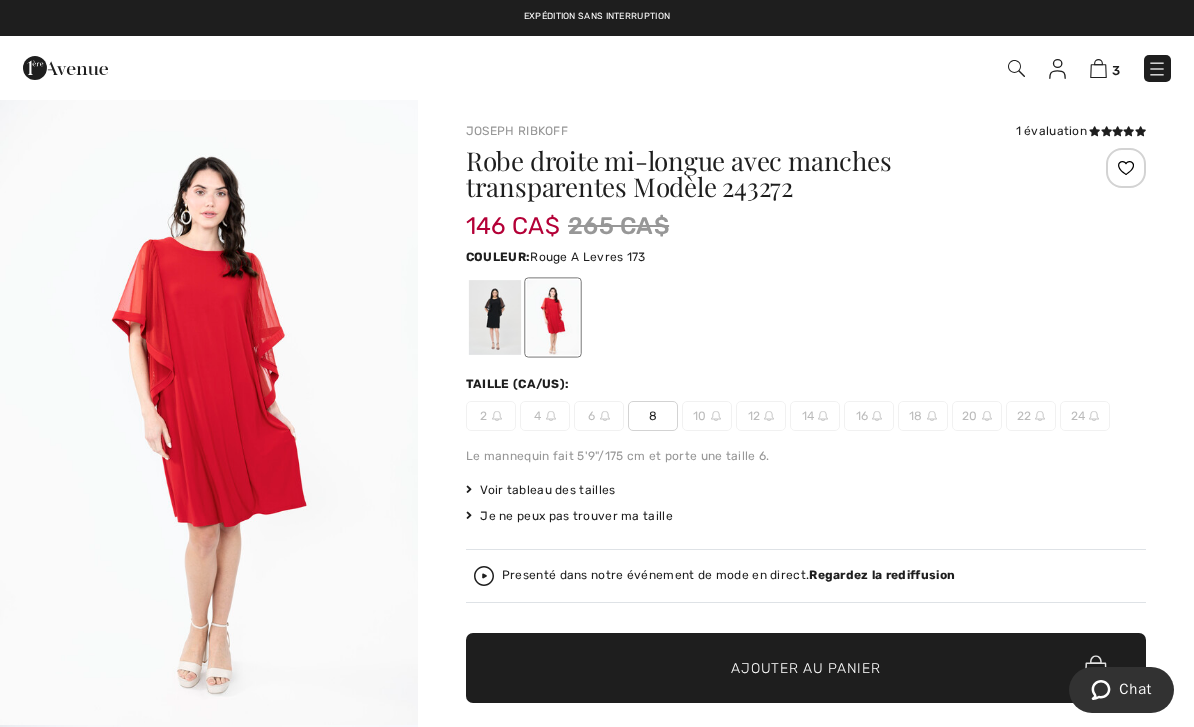 click at bounding box center (209, 411) 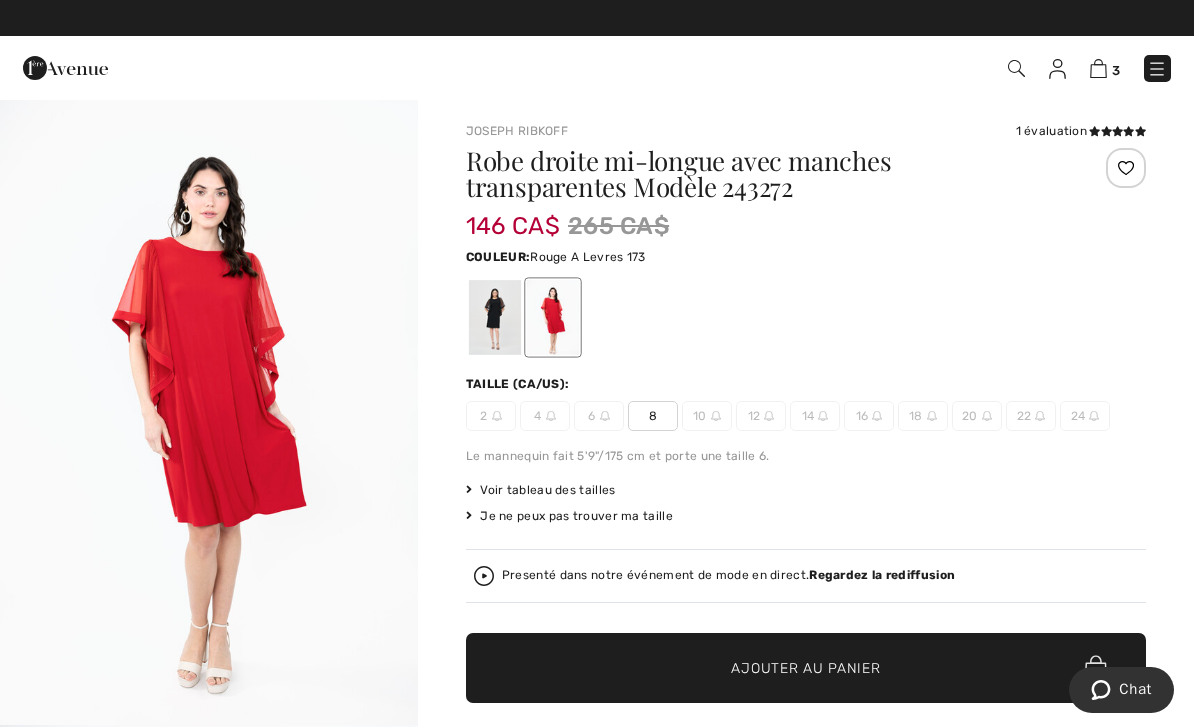 click at bounding box center (1098, 68) 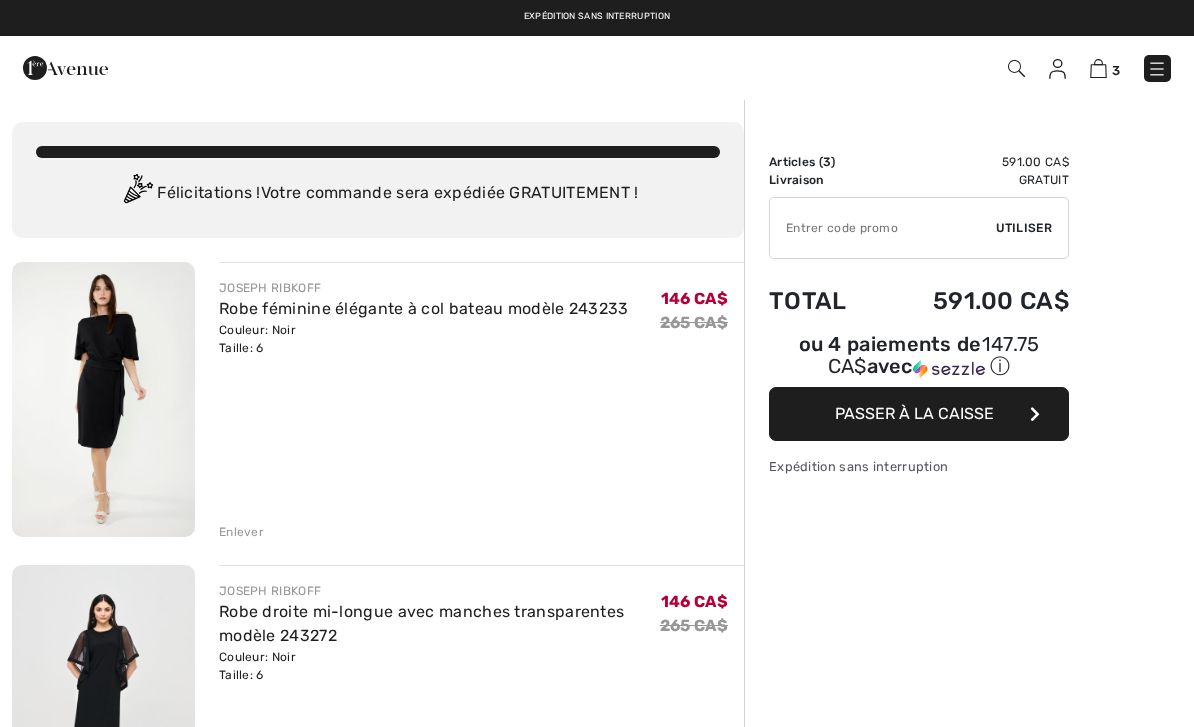 checkbox on "true" 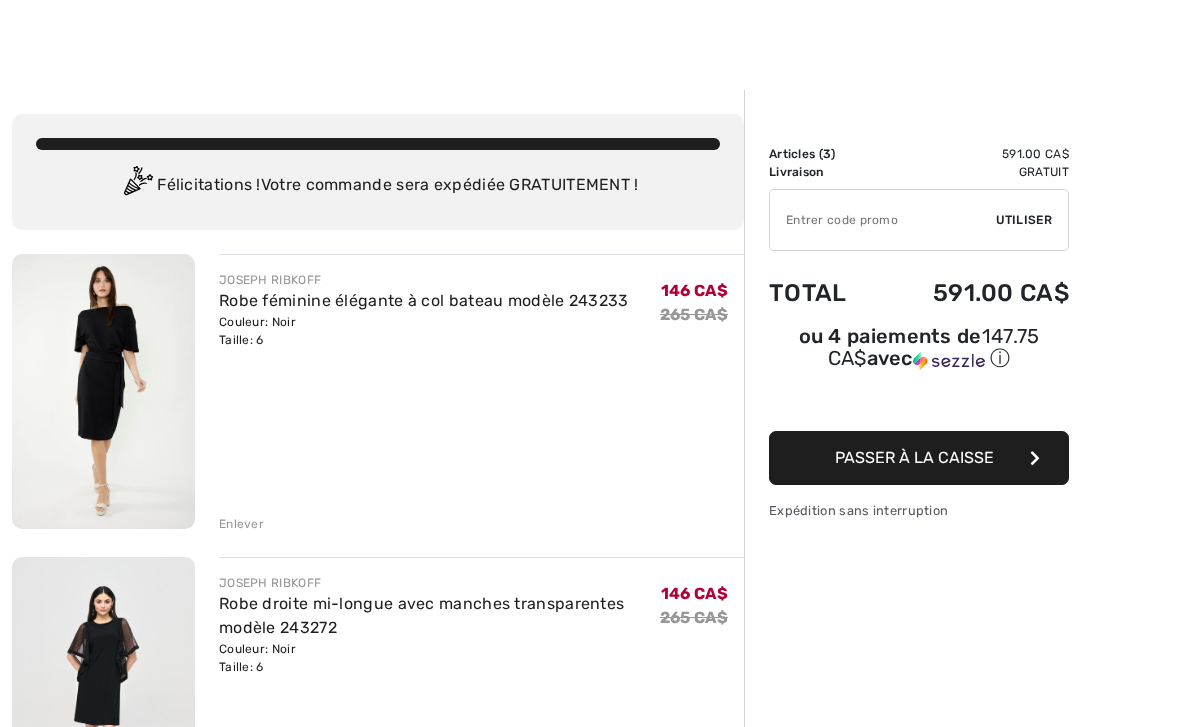 scroll, scrollTop: 6, scrollLeft: 0, axis: vertical 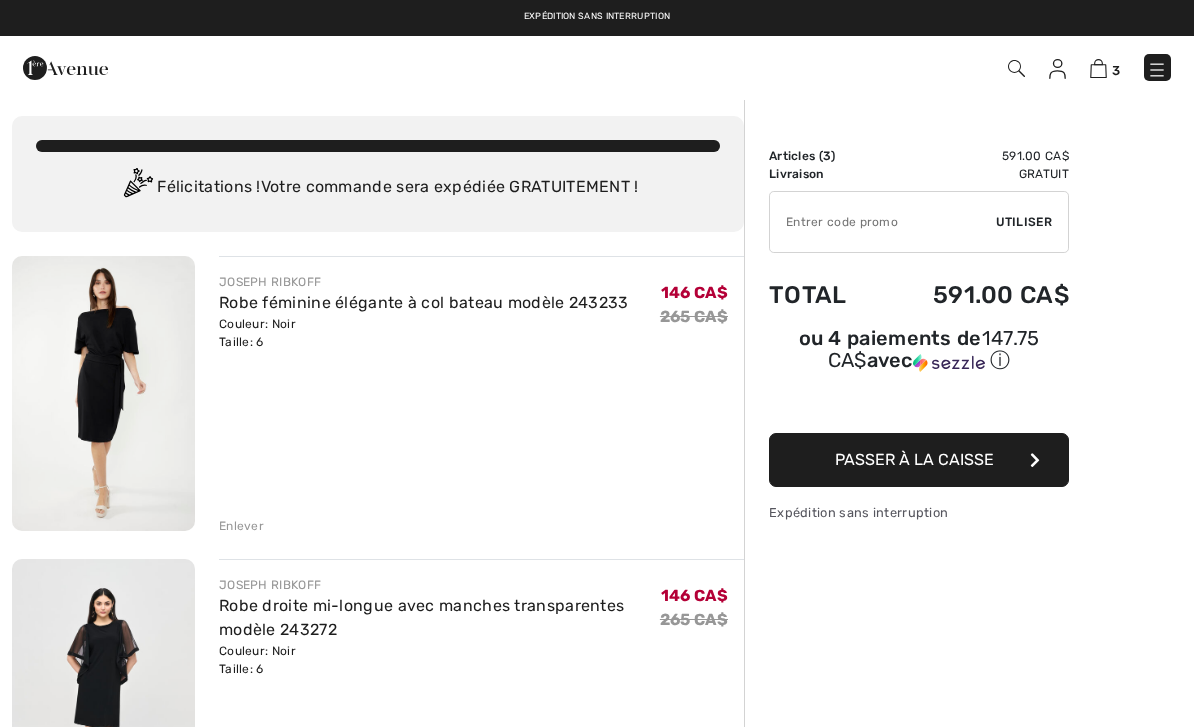 click on "Robe féminine élégante à col bateau modèle 243233" at bounding box center (424, 302) 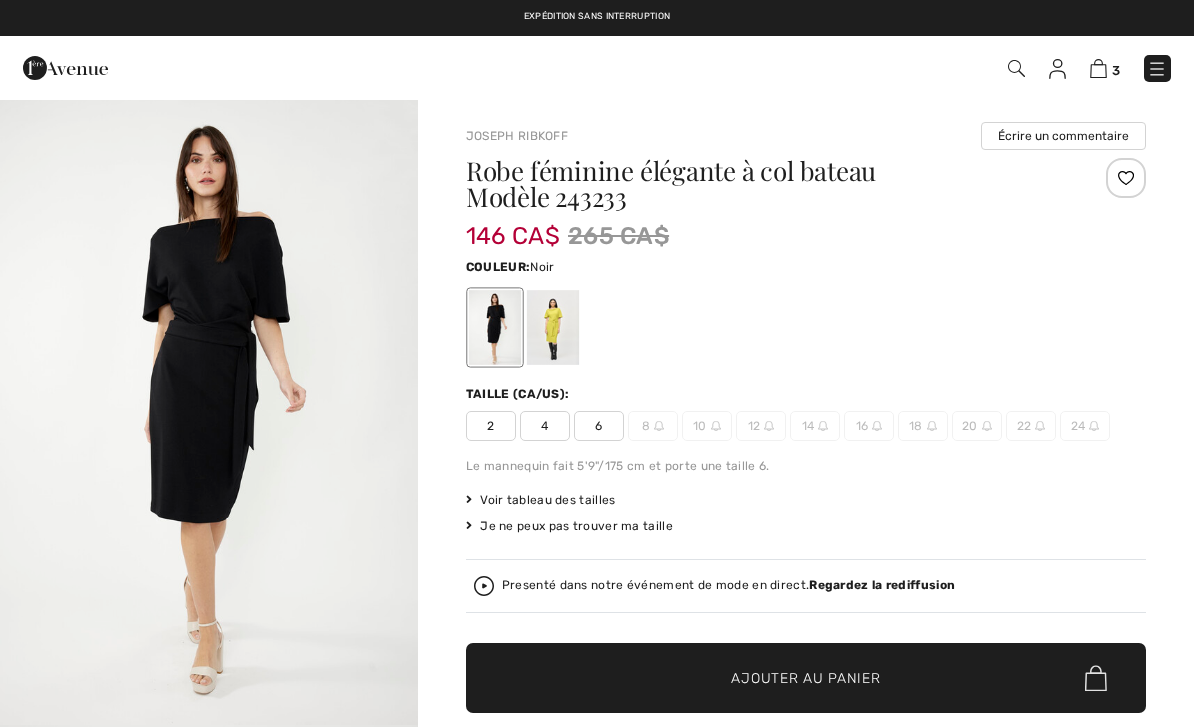 checkbox on "true" 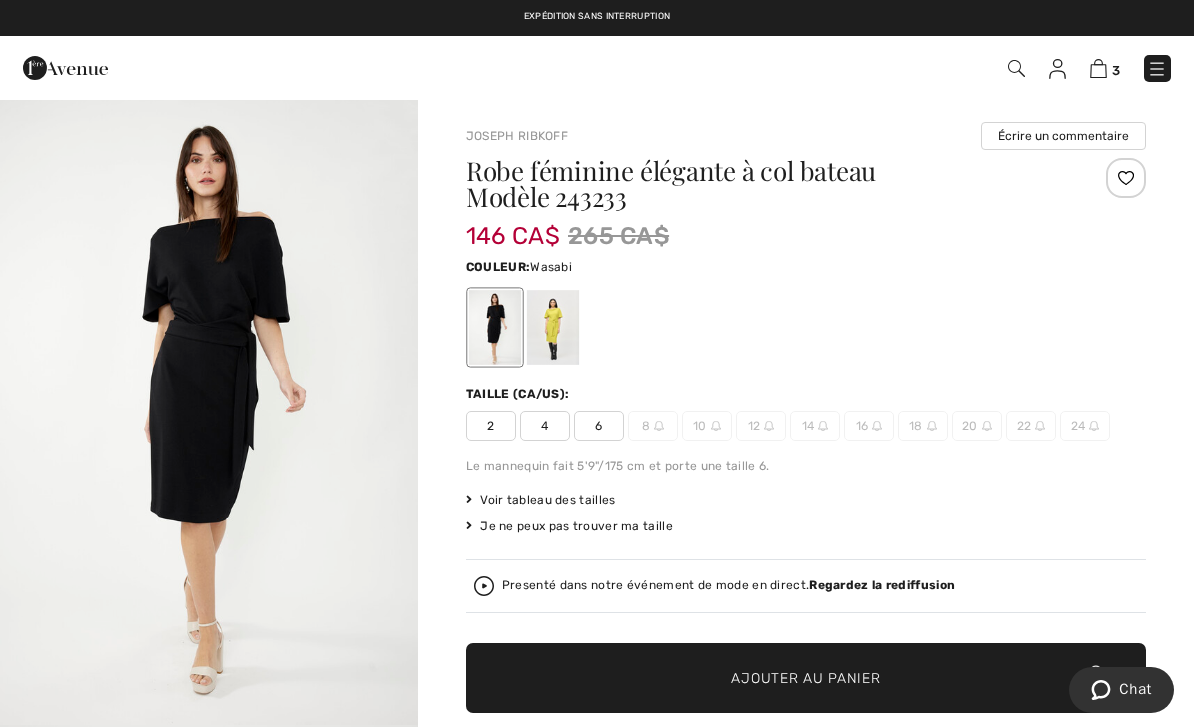 click at bounding box center [553, 327] 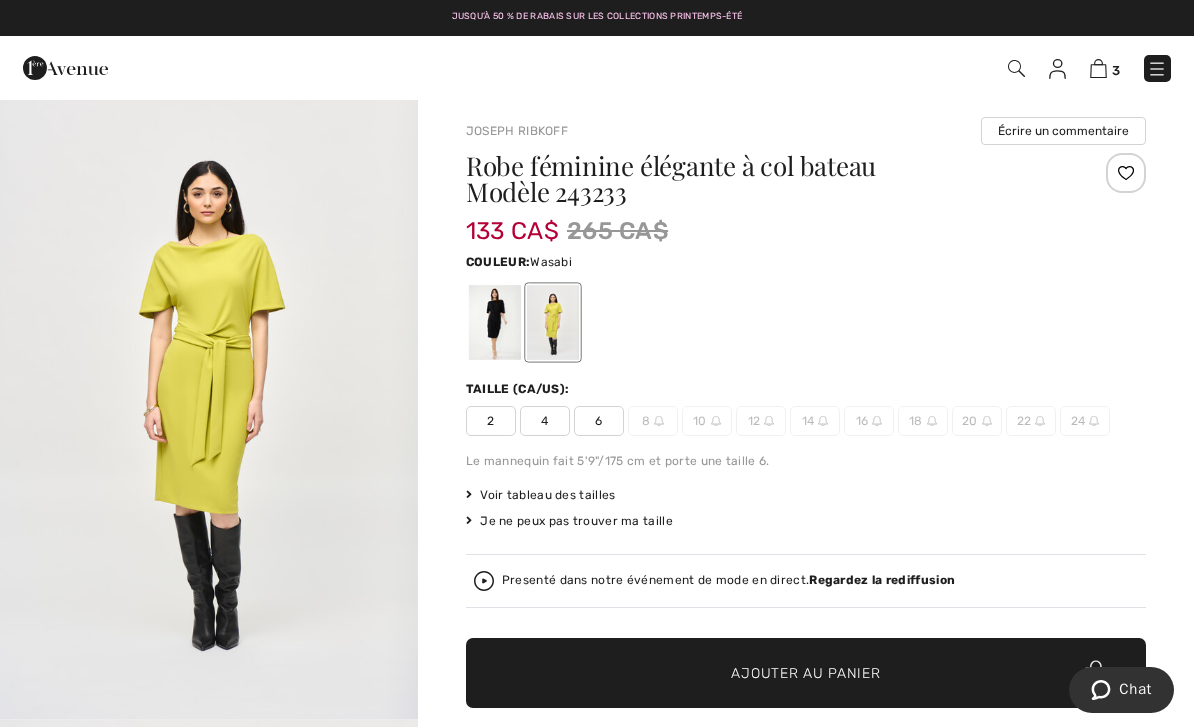 scroll, scrollTop: 0, scrollLeft: 0, axis: both 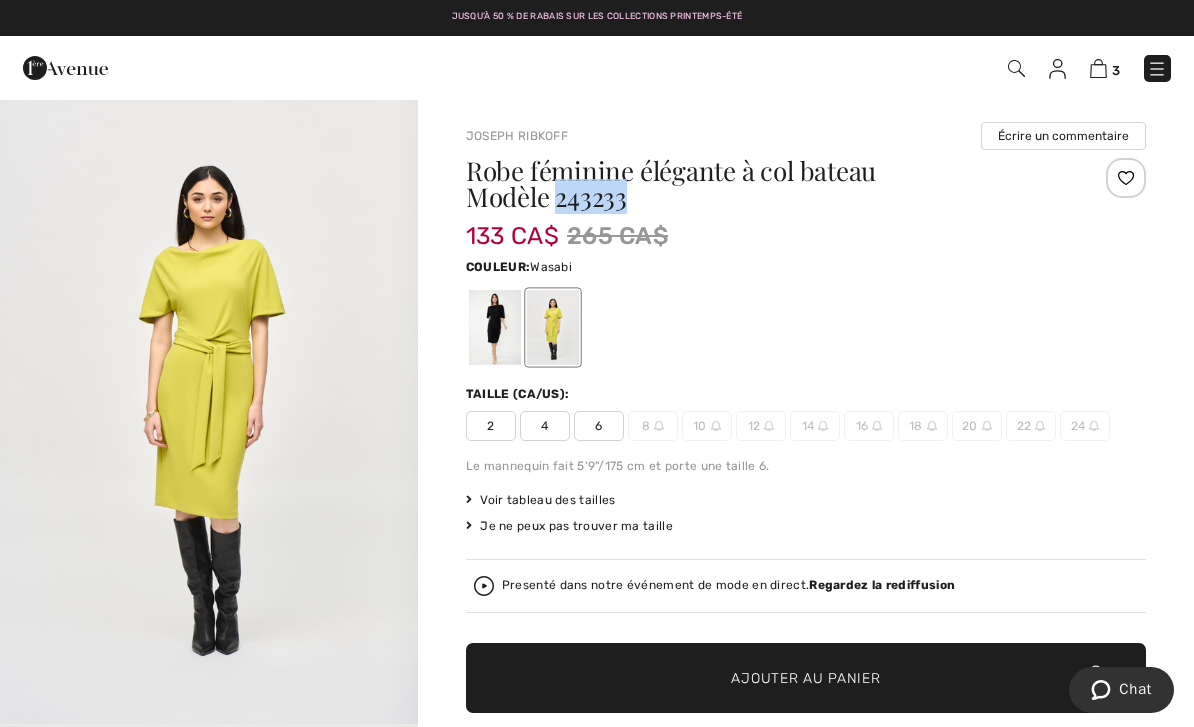 click on "Robe féminine élégante à col bateau  Modèle 243233" at bounding box center [749, 184] 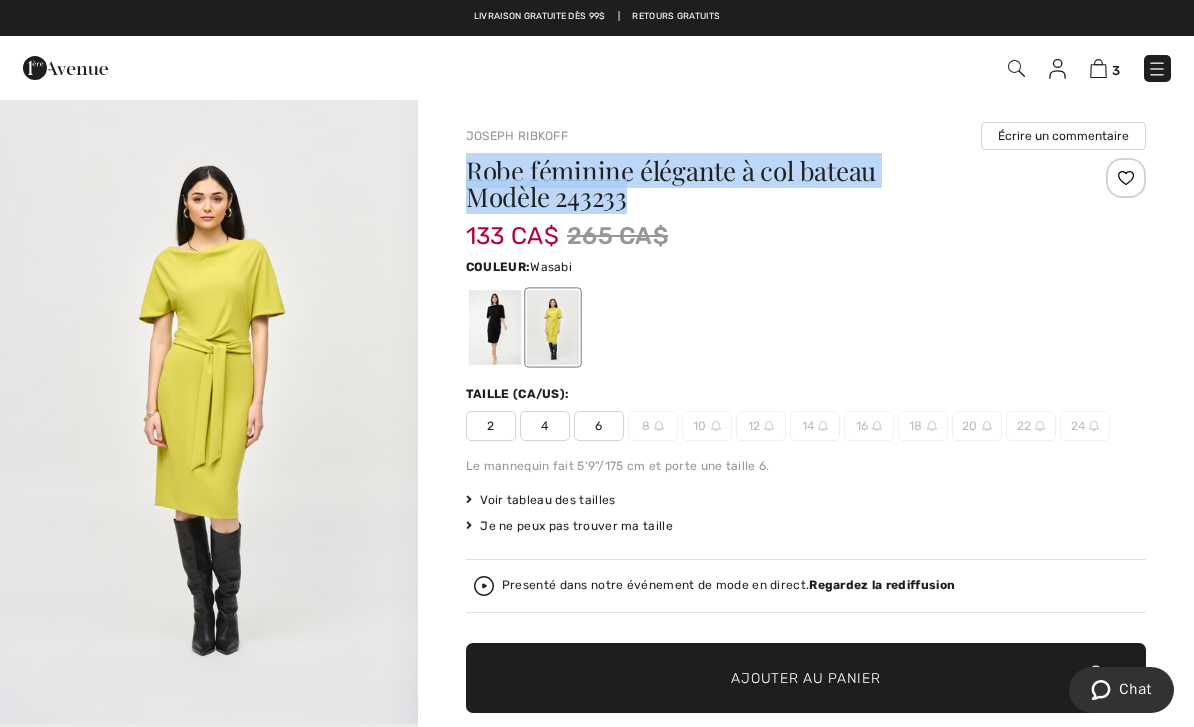 click on "Joseph Ribkoff
Écrire un commentaire
Robe féminine élégante à col bateau  Modèle 243233
133 CA$ 265 CA$
Couleur:  Wasabi
Taille (CA/US):
2 4 6 8 10 12 14 16 18 20 22 24
Le mannequin fait 5'9"/175 cm et porte une taille 6.
Voir tableau des tailles
Je ne peux pas trouver ma taille
Choisir taille
CAN 2
CAN 4
CAN 6
CAN 8 - Épuisé
CAN 10 - Épuisé
CAN 12 - Épuisé
CAN 14 - Épuisé
CAN 16 - Épuisé
CAN 18 - Épuisé
CAN 20 - Épuisé
CAN 22 - Épuisé
CAN 24 - Épuisé" at bounding box center [806, 701] 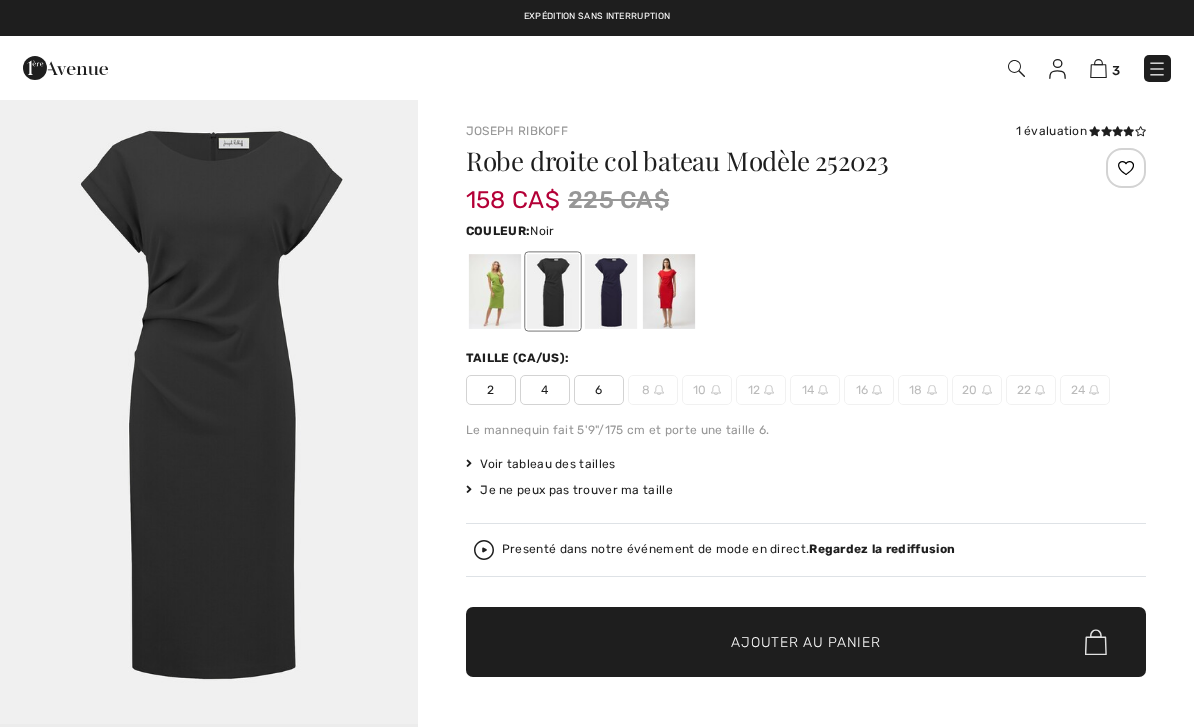 scroll, scrollTop: 0, scrollLeft: 0, axis: both 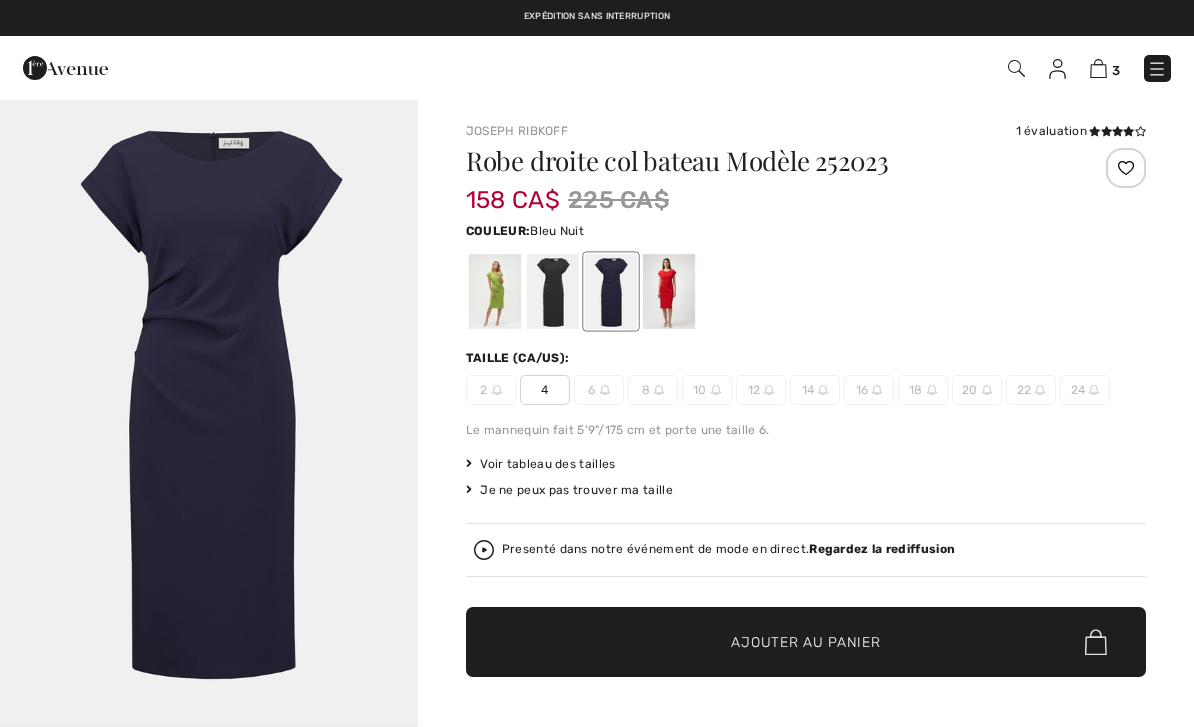 checkbox on "true" 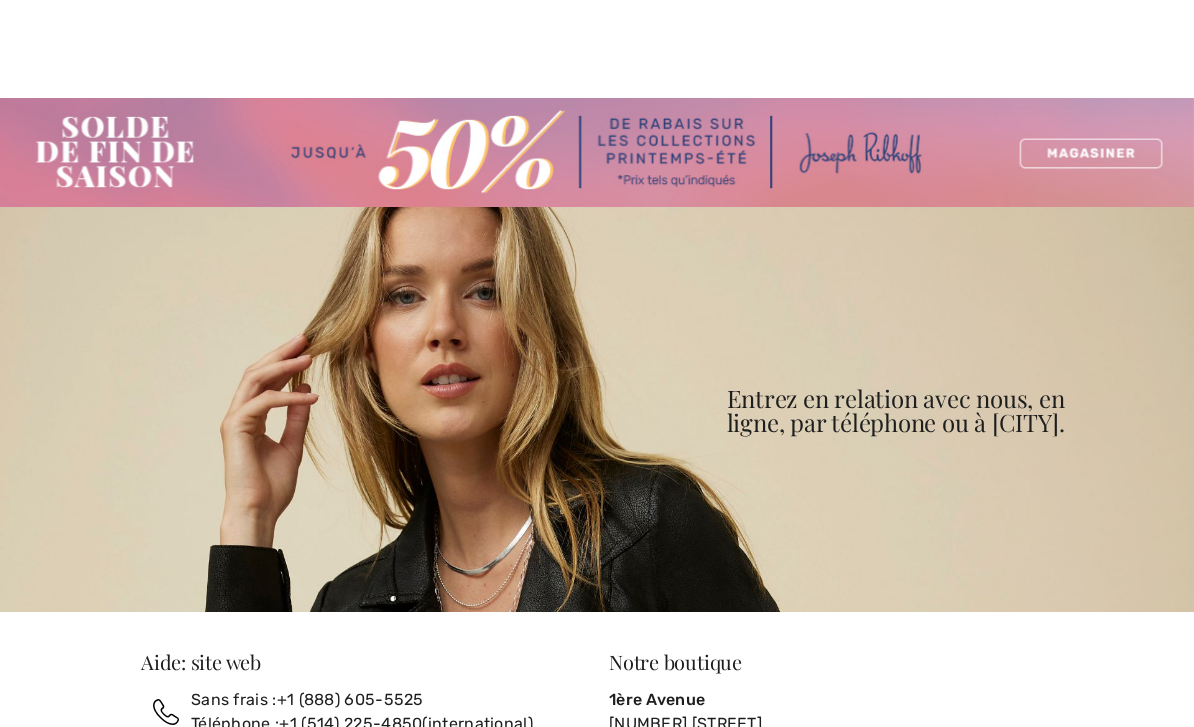 checkbox on "true" 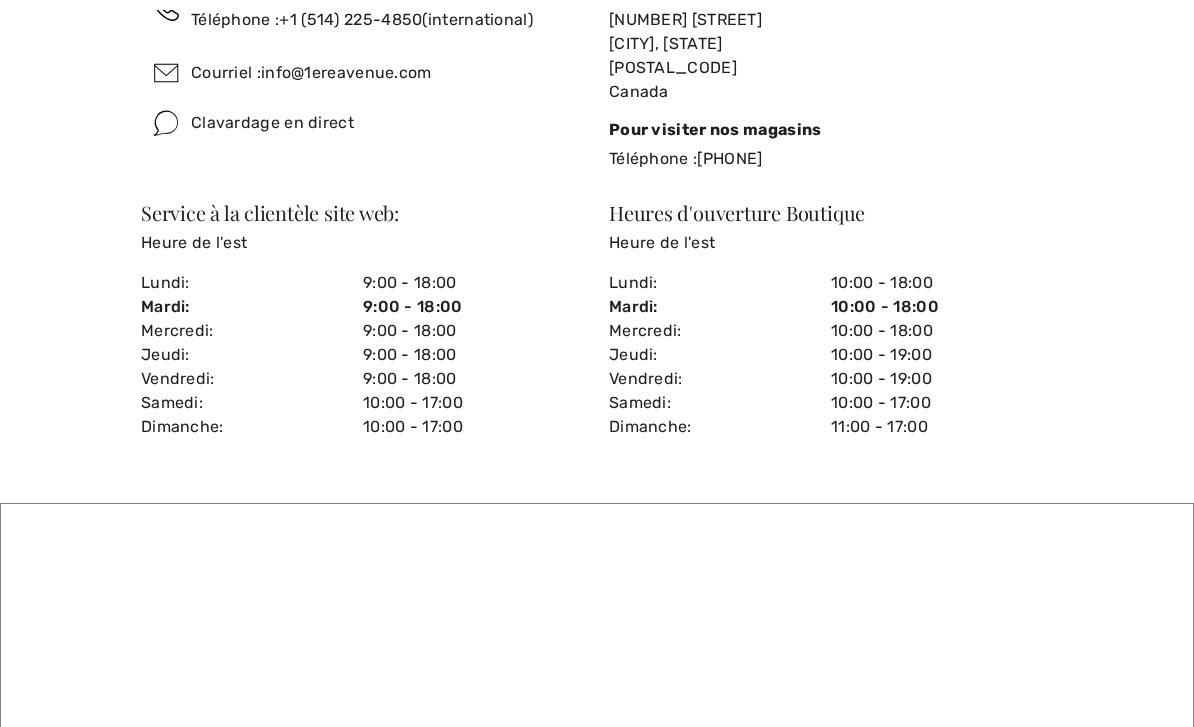 scroll, scrollTop: 0, scrollLeft: 0, axis: both 